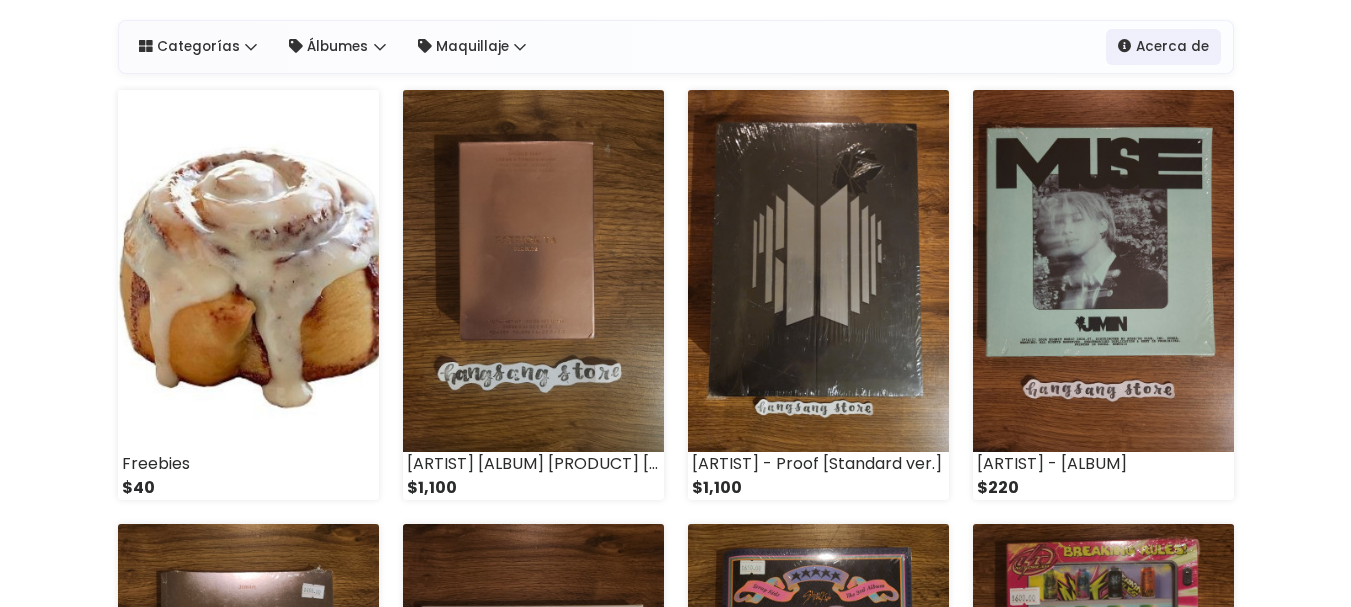 scroll, scrollTop: 0, scrollLeft: 0, axis: both 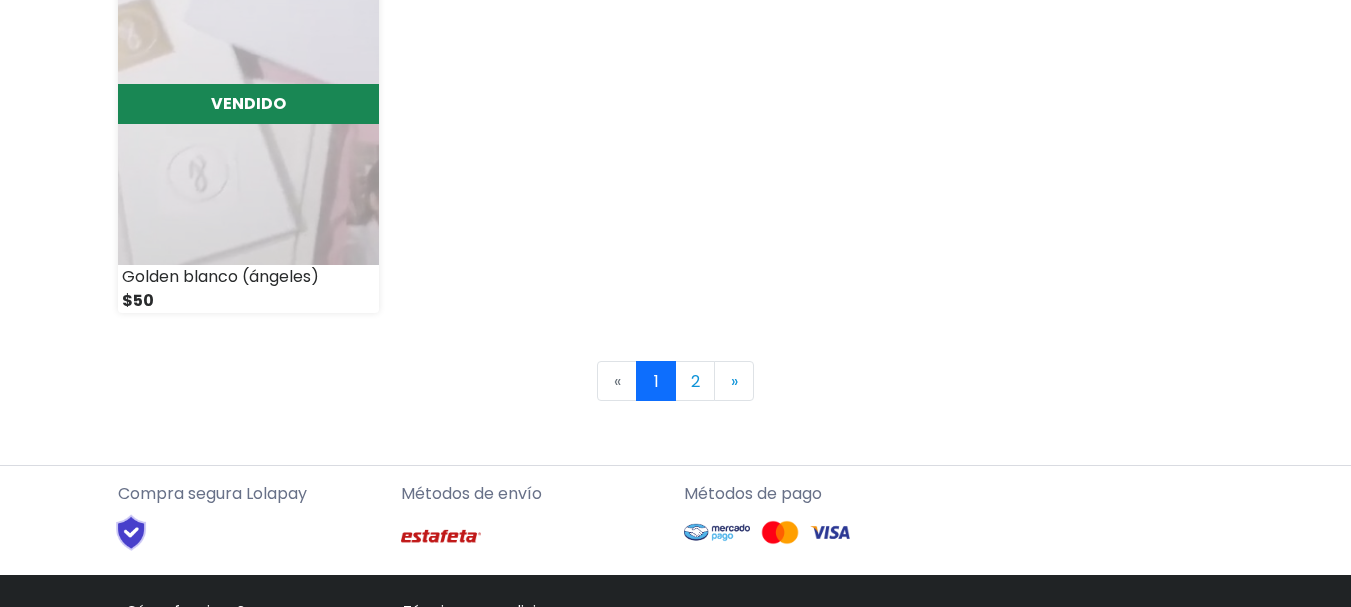 click on "1" at bounding box center (656, 381) 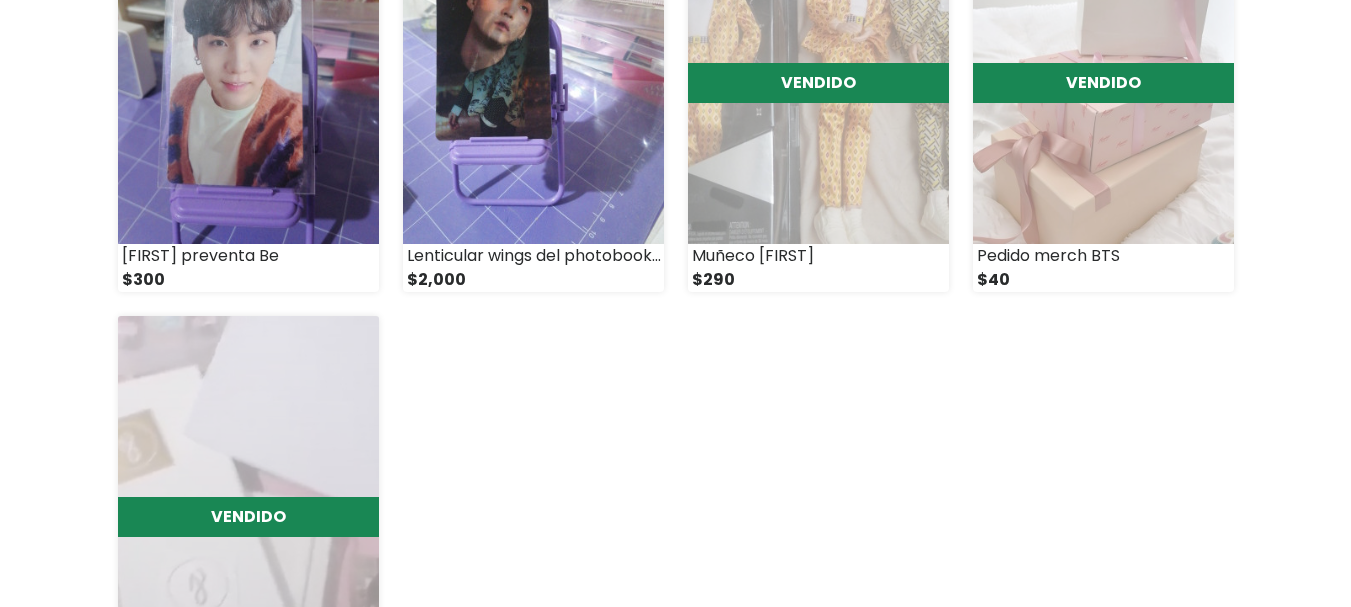 scroll, scrollTop: 2600, scrollLeft: 0, axis: vertical 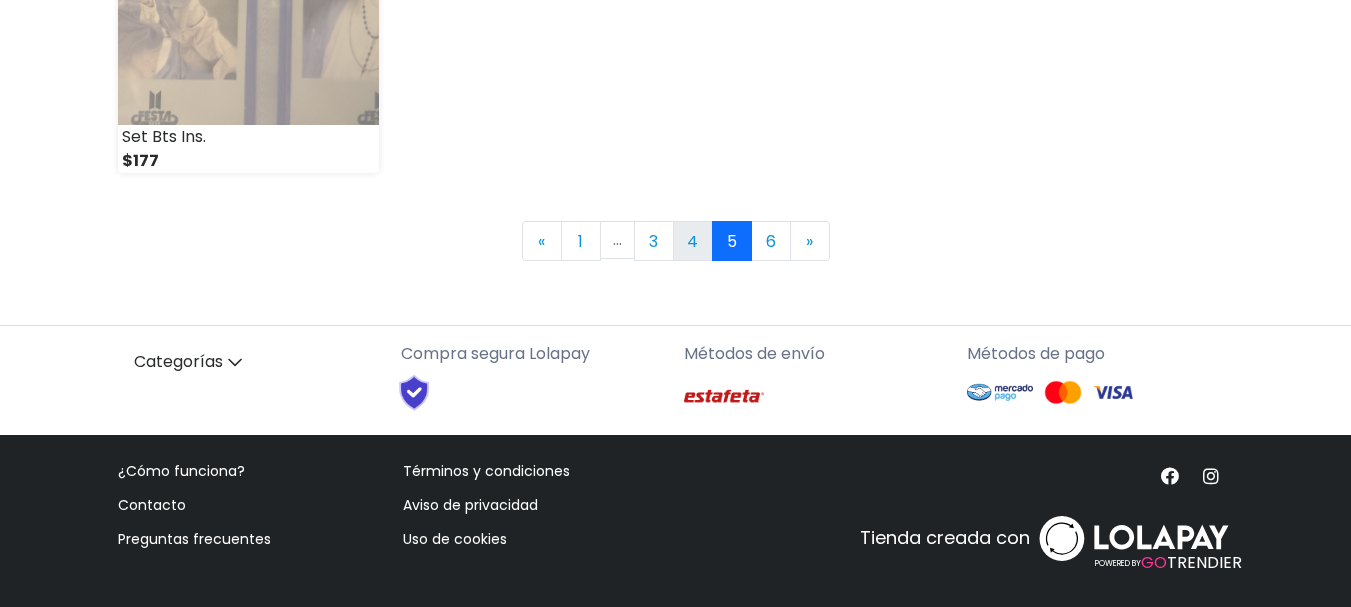 click on "4" at bounding box center [693, 241] 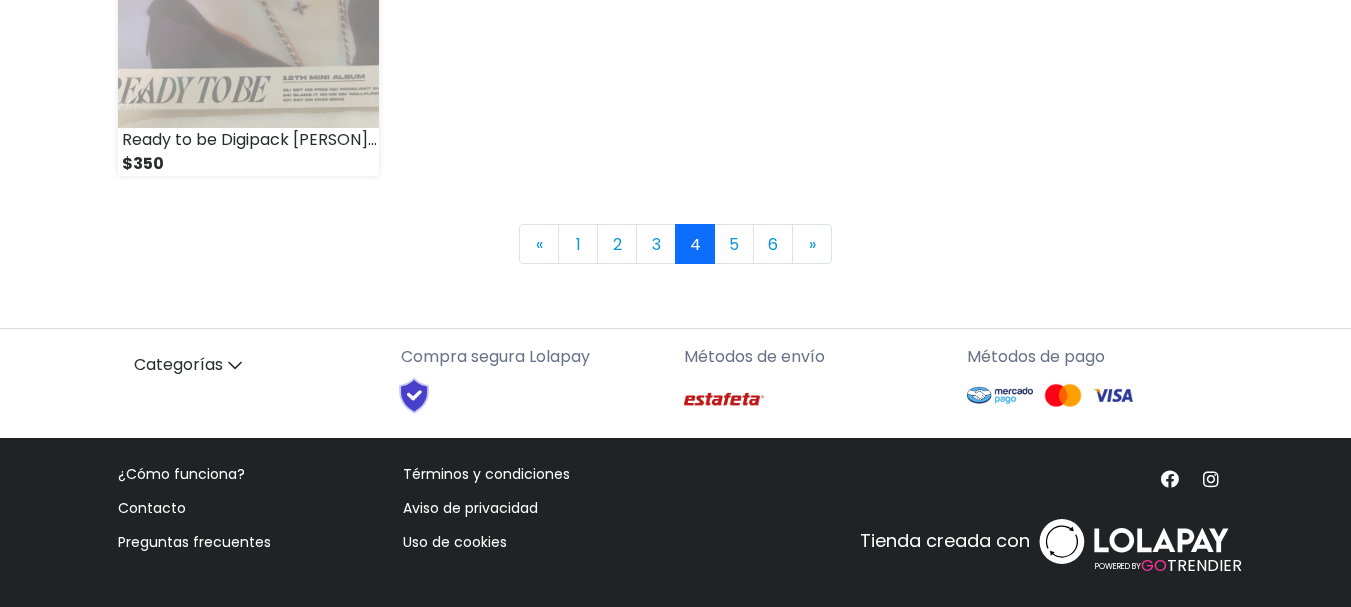 scroll, scrollTop: 3140, scrollLeft: 0, axis: vertical 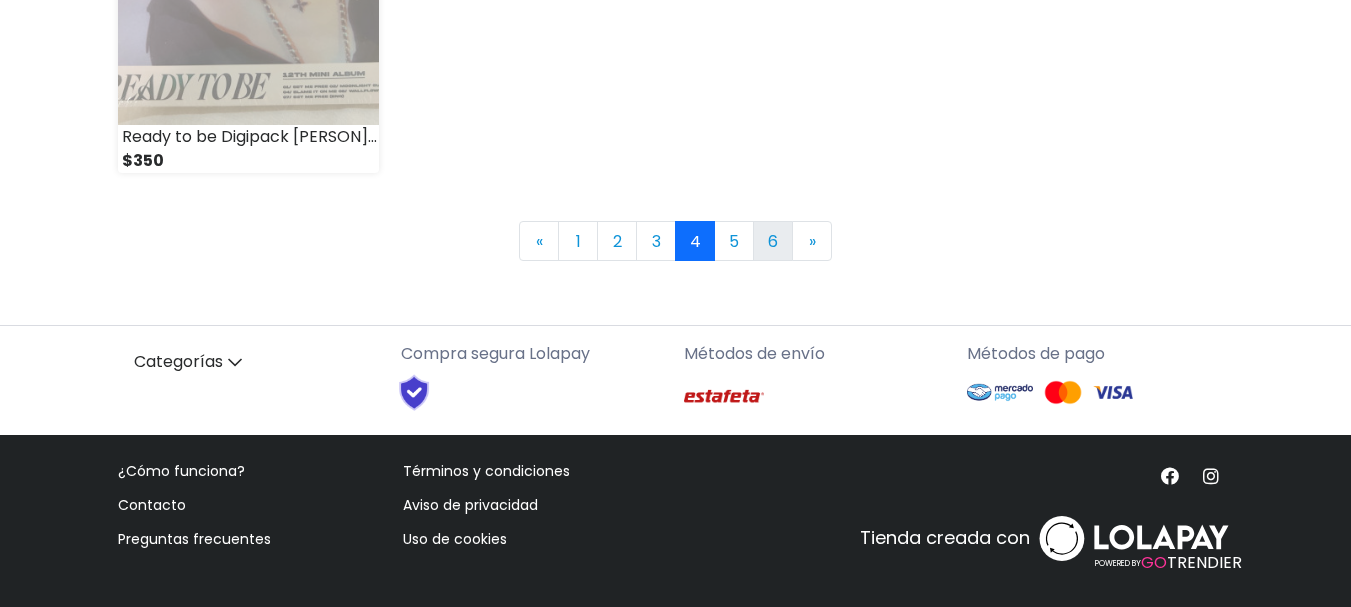 click on "6" at bounding box center [773, 241] 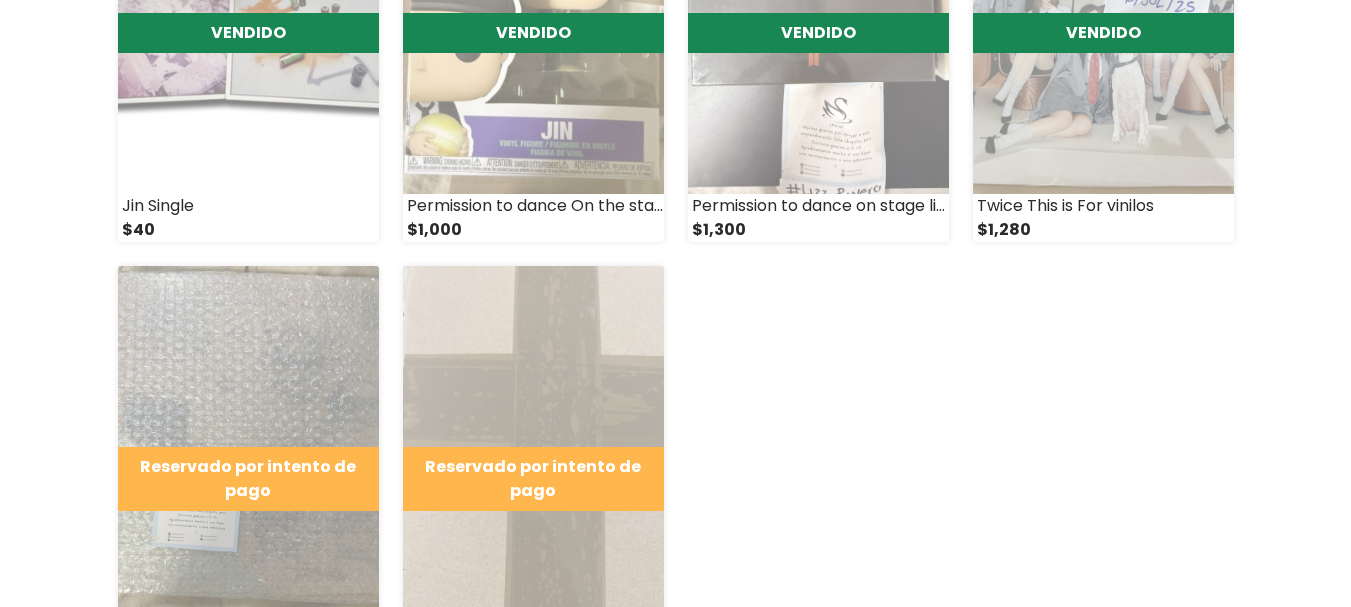 scroll, scrollTop: 1200, scrollLeft: 0, axis: vertical 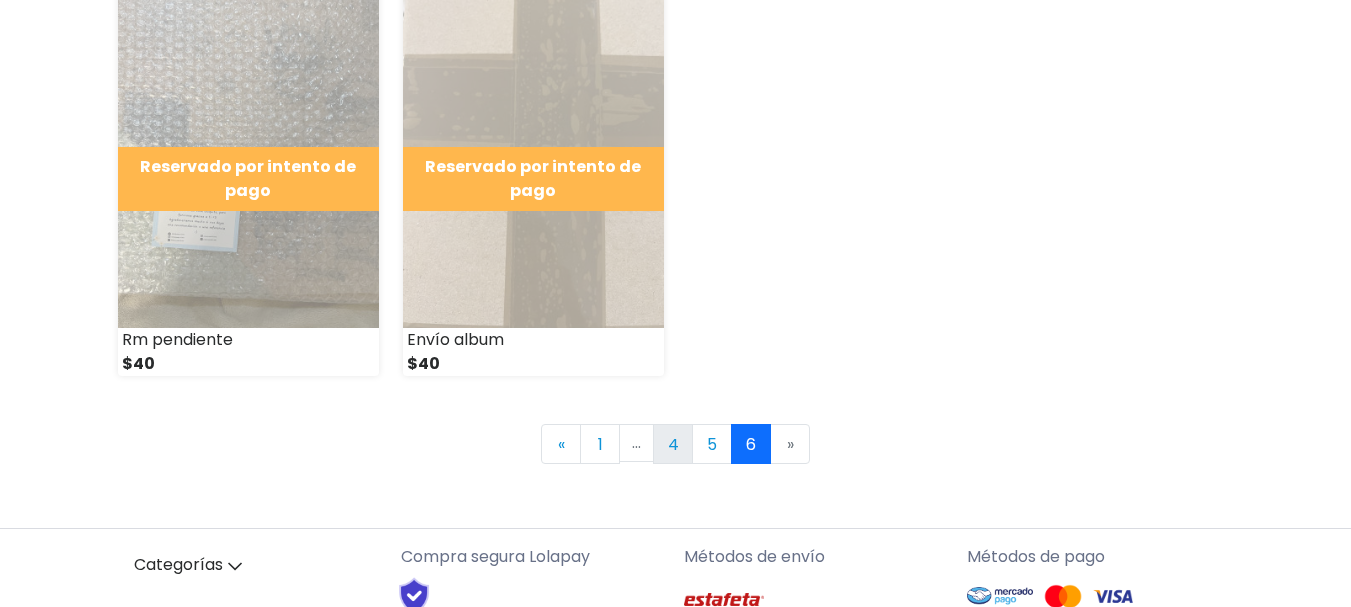click on "4" at bounding box center (673, 444) 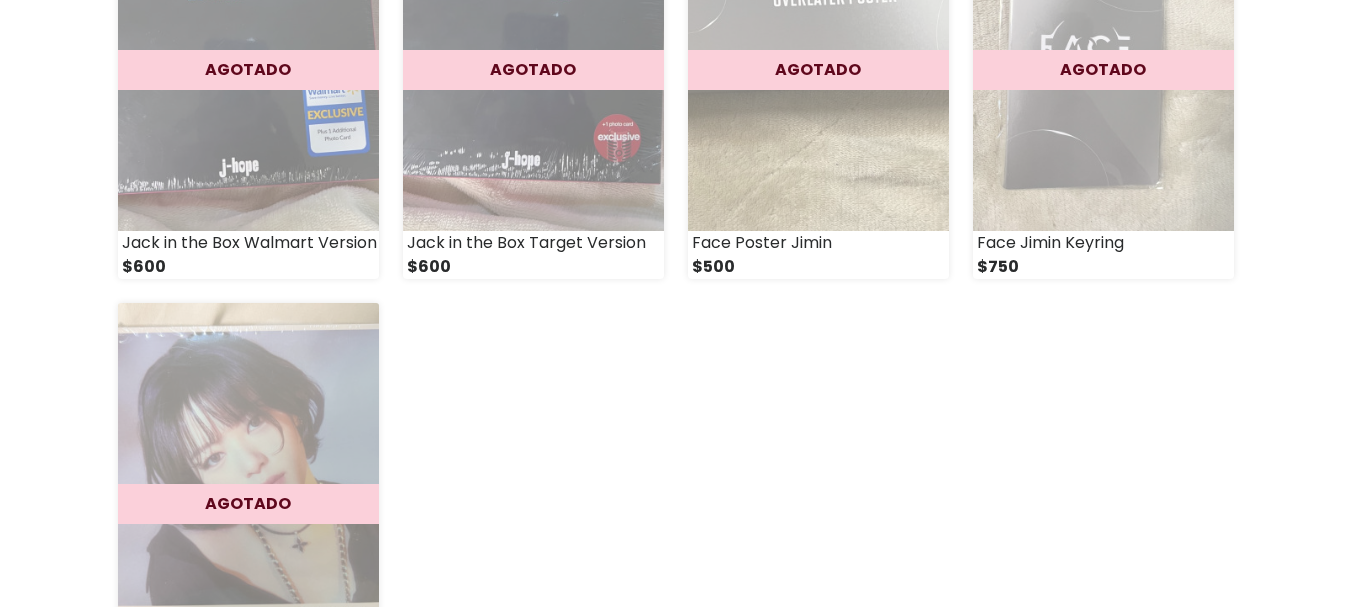 scroll, scrollTop: 3000, scrollLeft: 0, axis: vertical 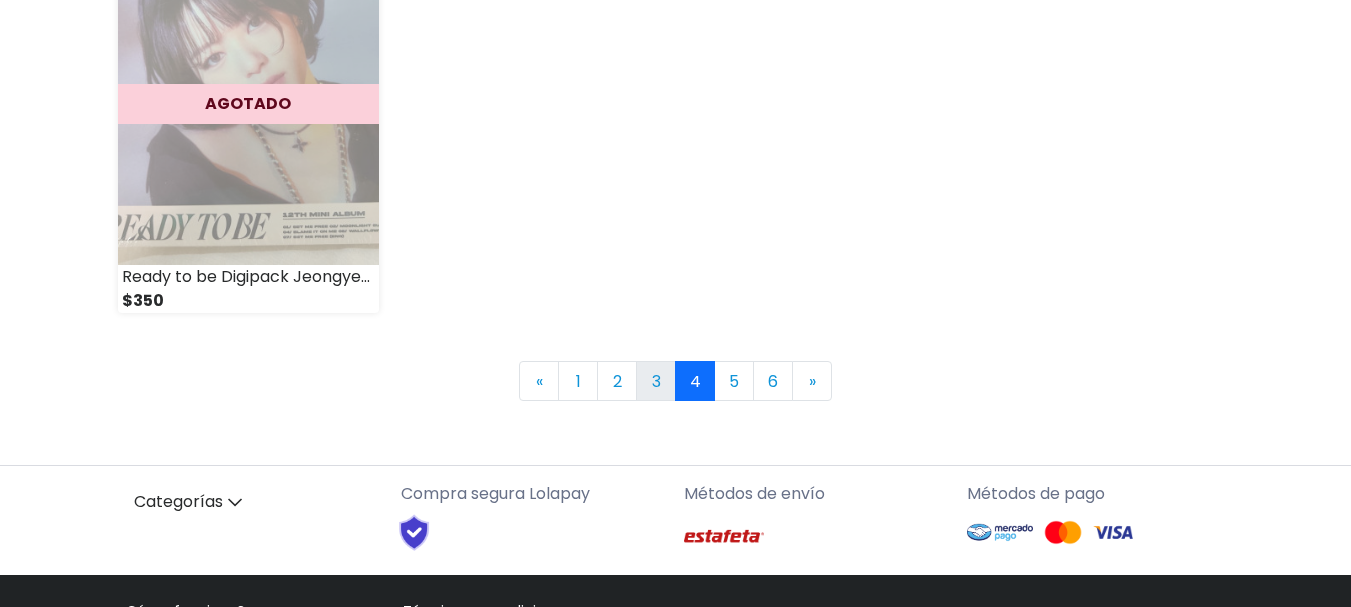 click on "3" at bounding box center (656, 381) 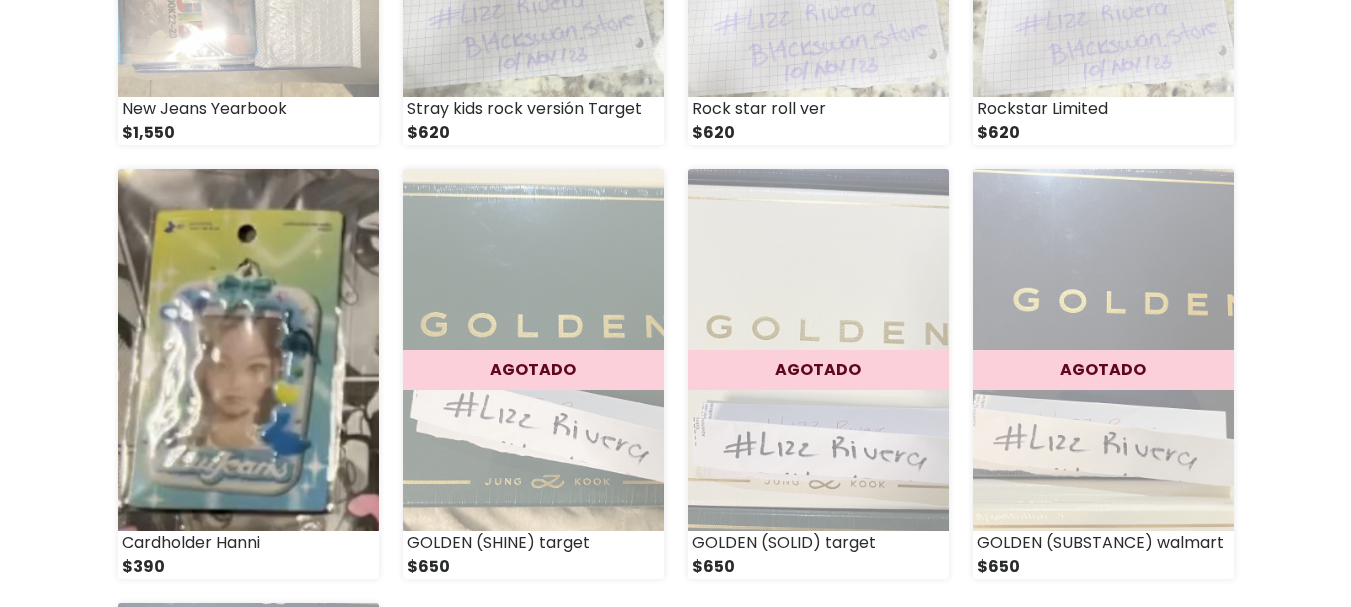 scroll, scrollTop: 2400, scrollLeft: 0, axis: vertical 